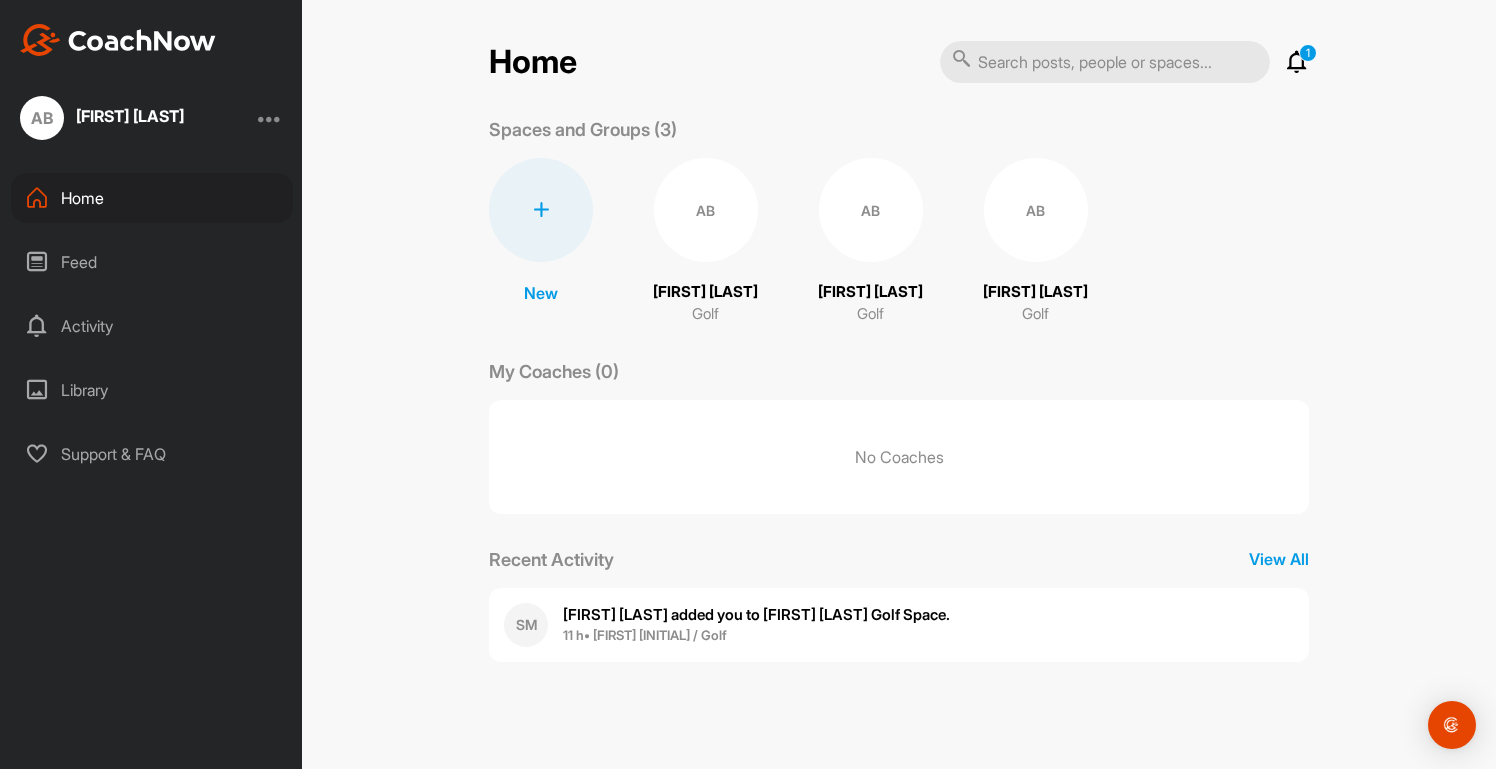 scroll, scrollTop: 0, scrollLeft: 0, axis: both 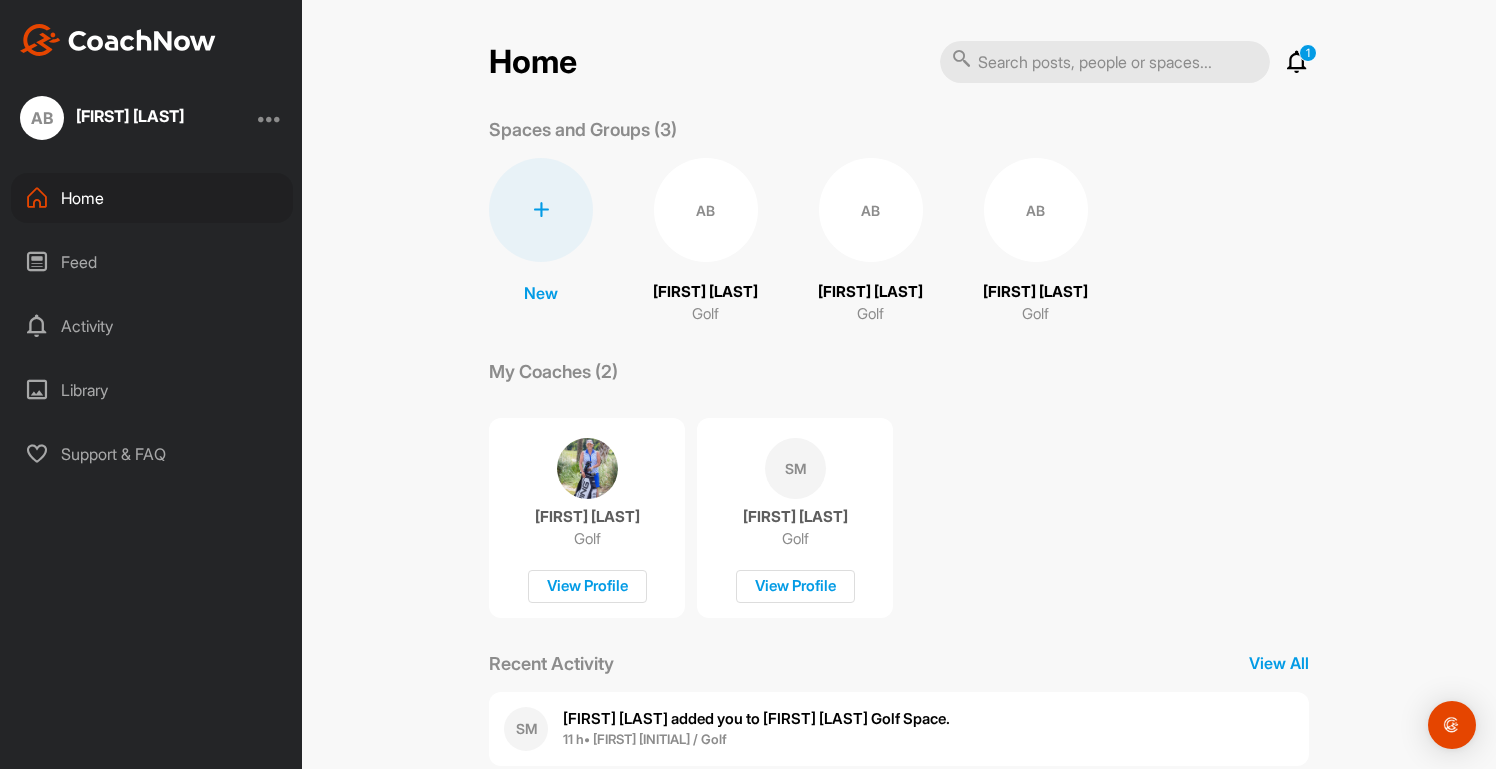 click on "SM" at bounding box center (795, 468) 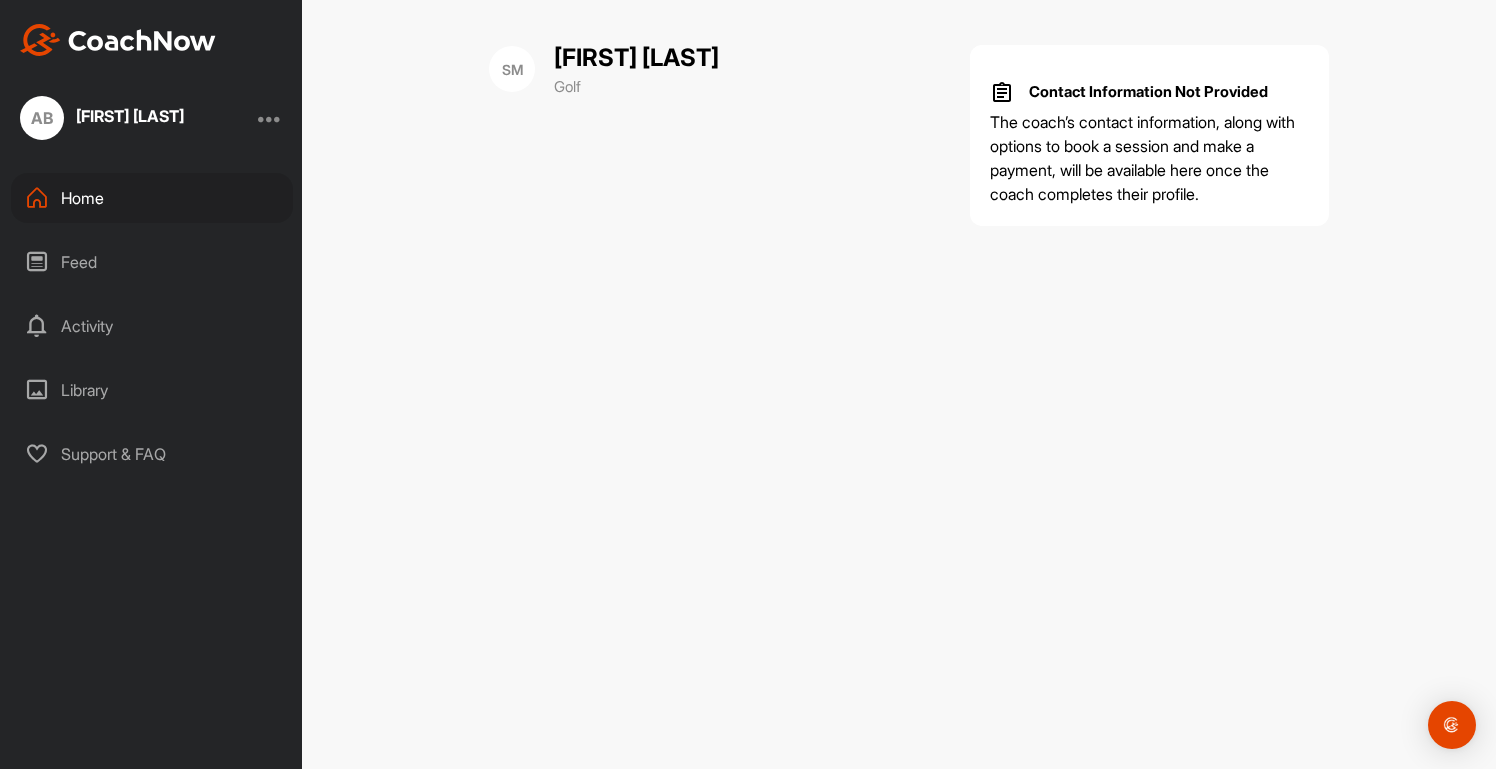 click on "[INITIAL] [FIRST] [LAST]" at bounding box center [151, 118] 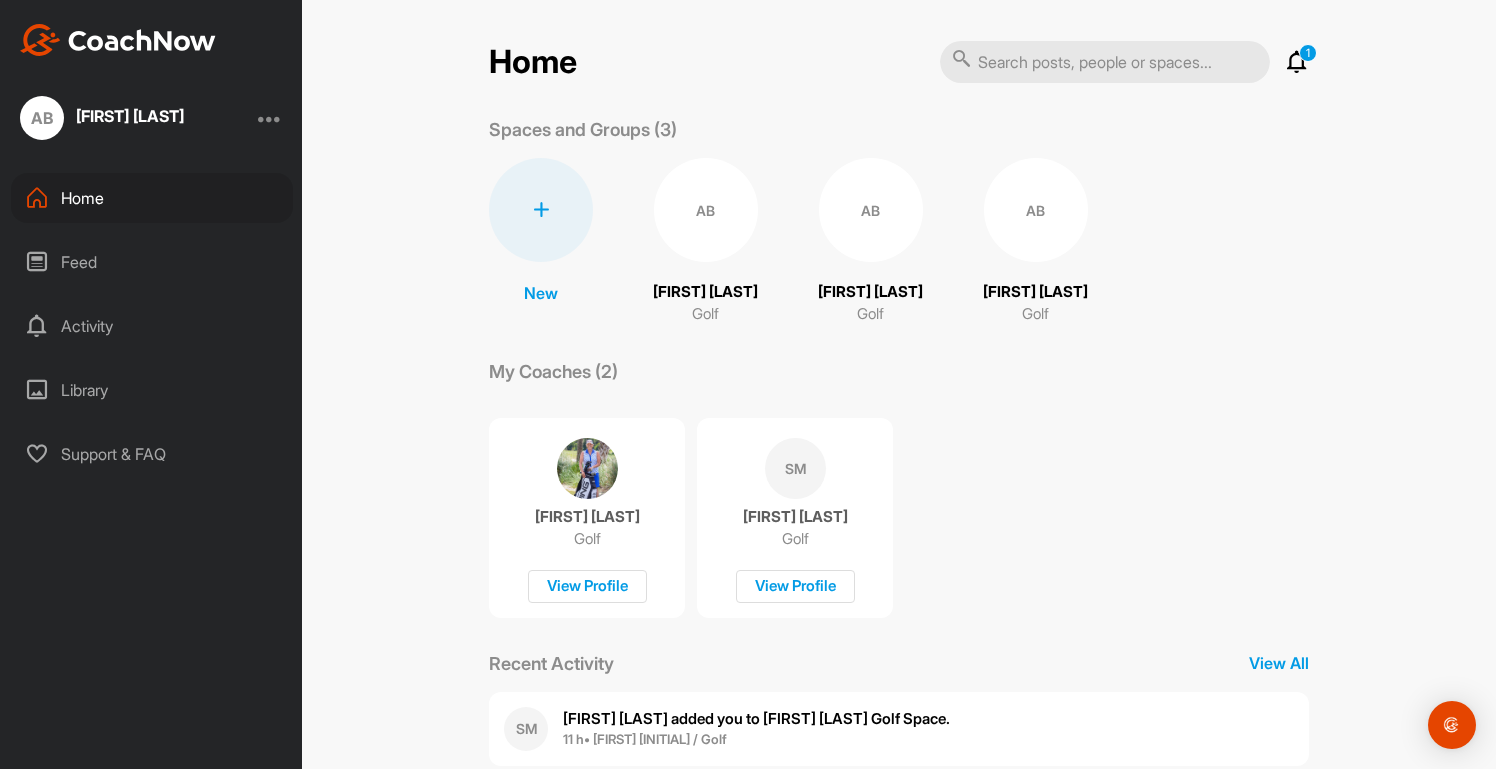 scroll, scrollTop: 0, scrollLeft: 0, axis: both 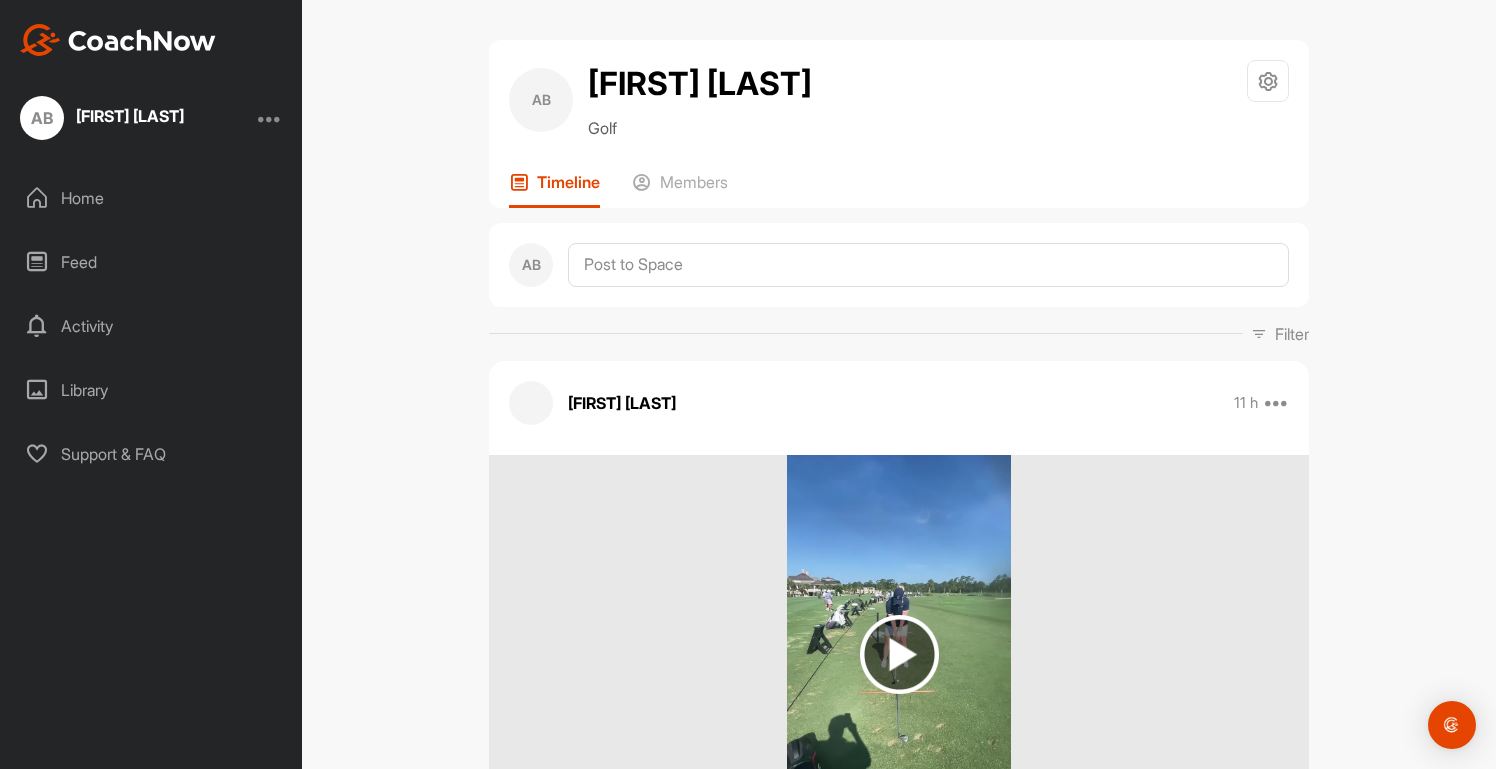 click on "[FIRST] [LAST]" at bounding box center (130, 116) 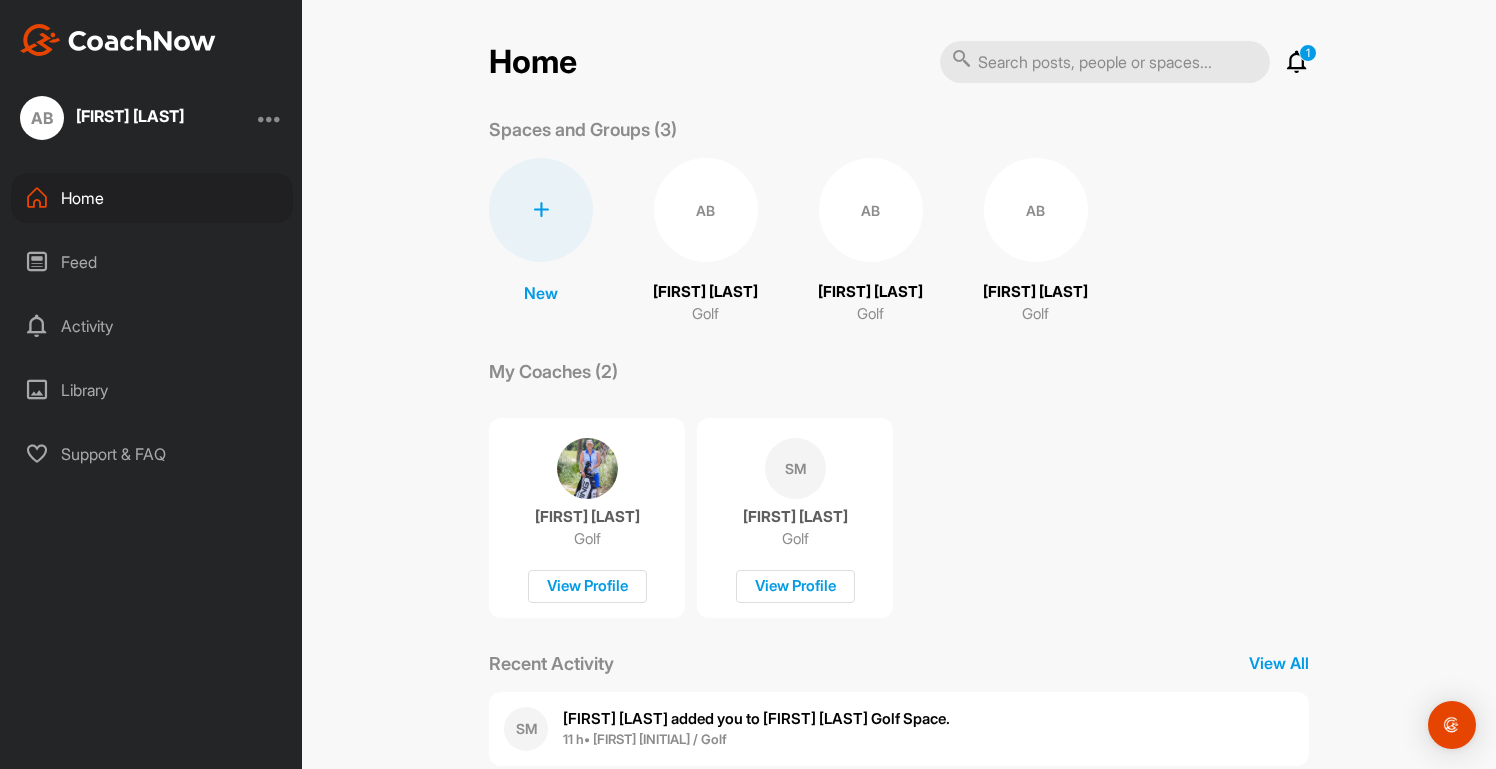 click on "AB" at bounding box center (1036, 210) 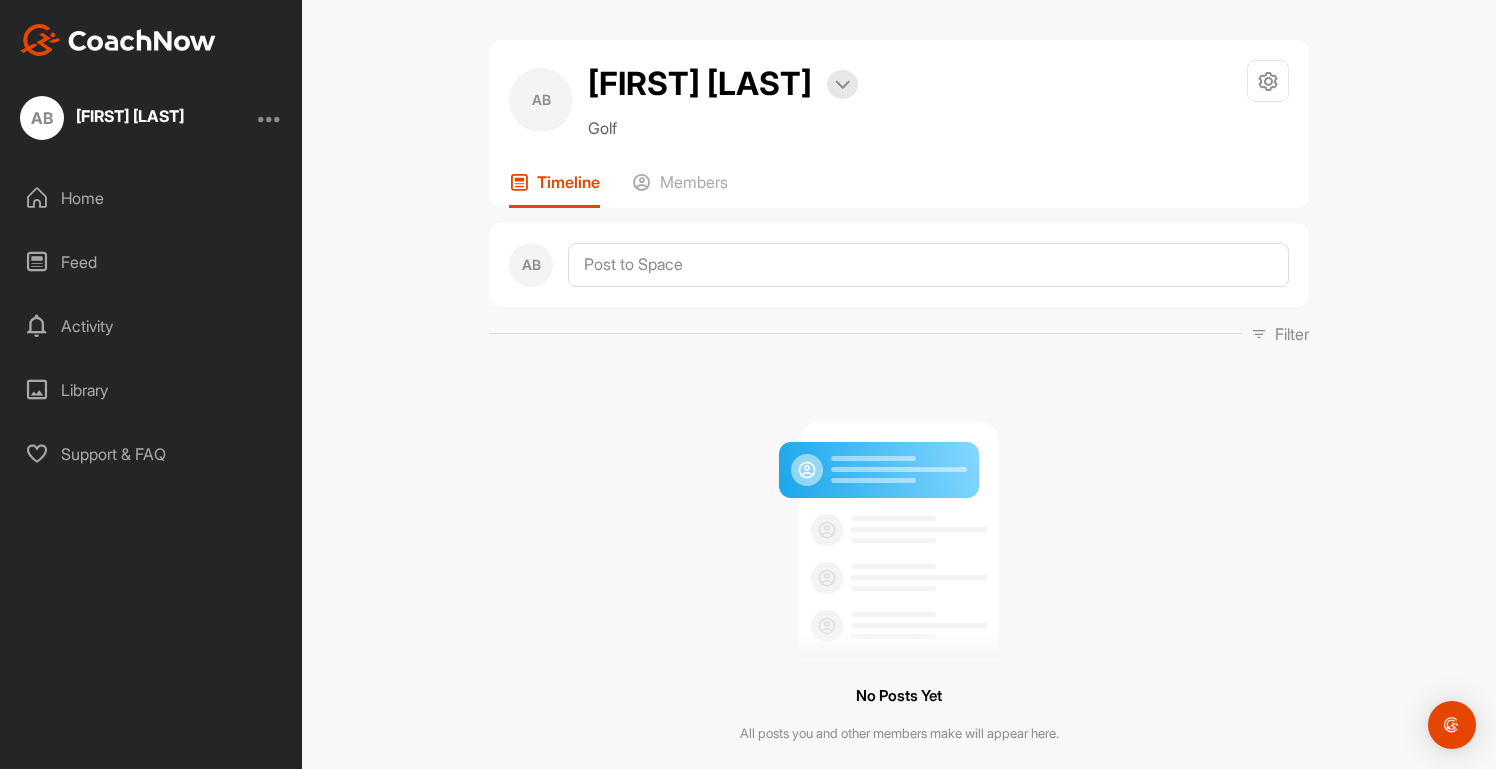scroll, scrollTop: 0, scrollLeft: 0, axis: both 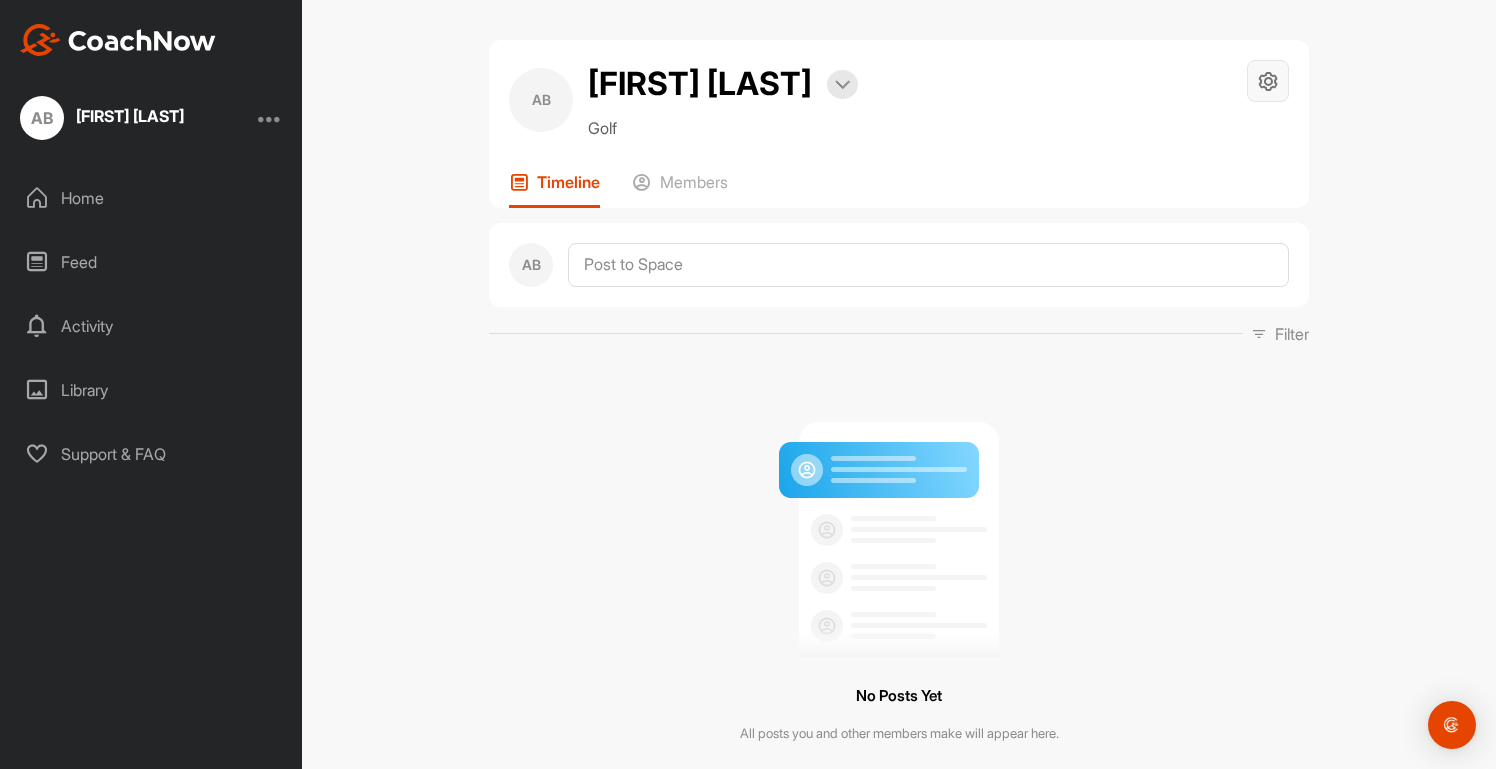 click at bounding box center (1268, 81) 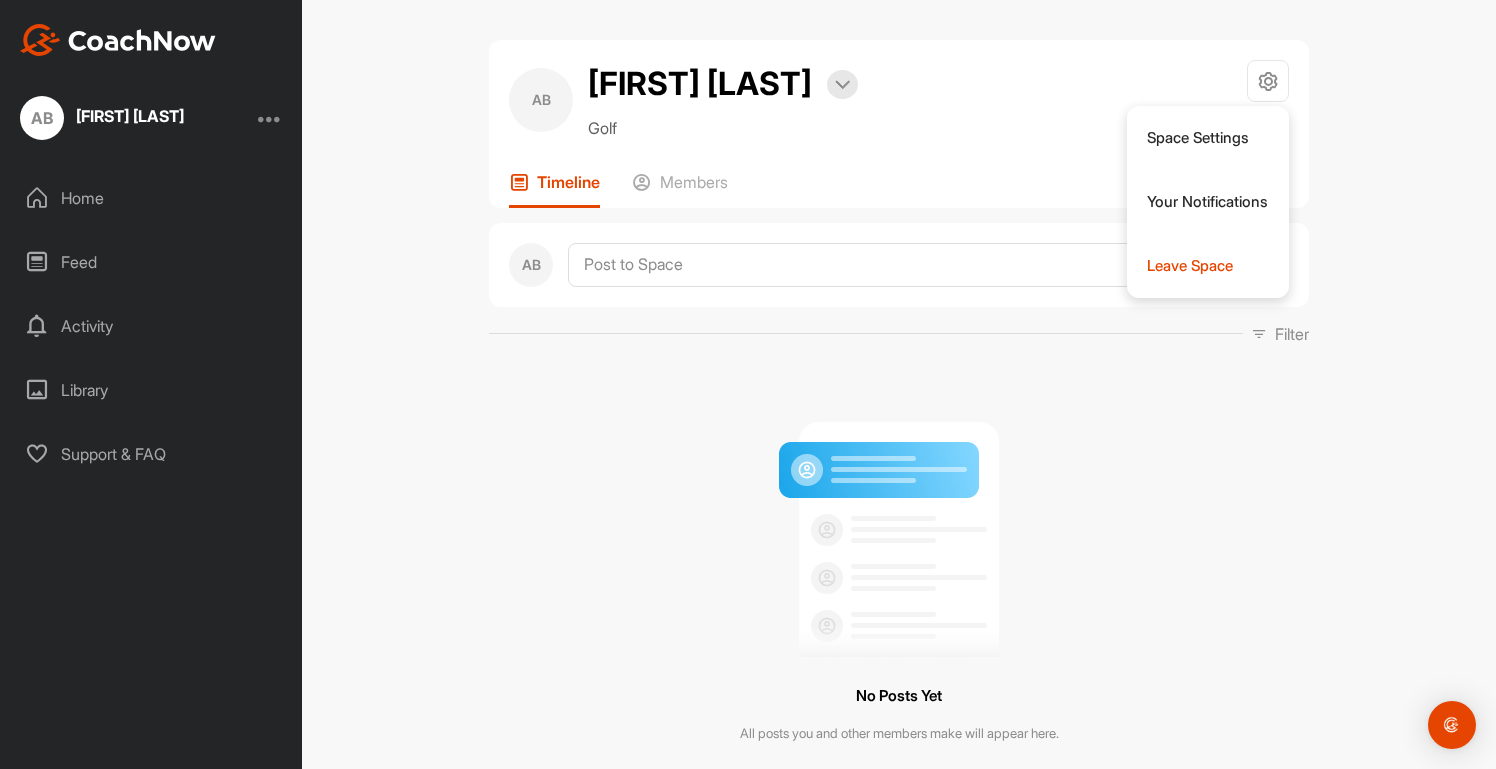 click on "[INITIAL] [FIRST] [LAST] Bookings Golf Space Settings Your Notifications Leave Space" at bounding box center [899, 100] 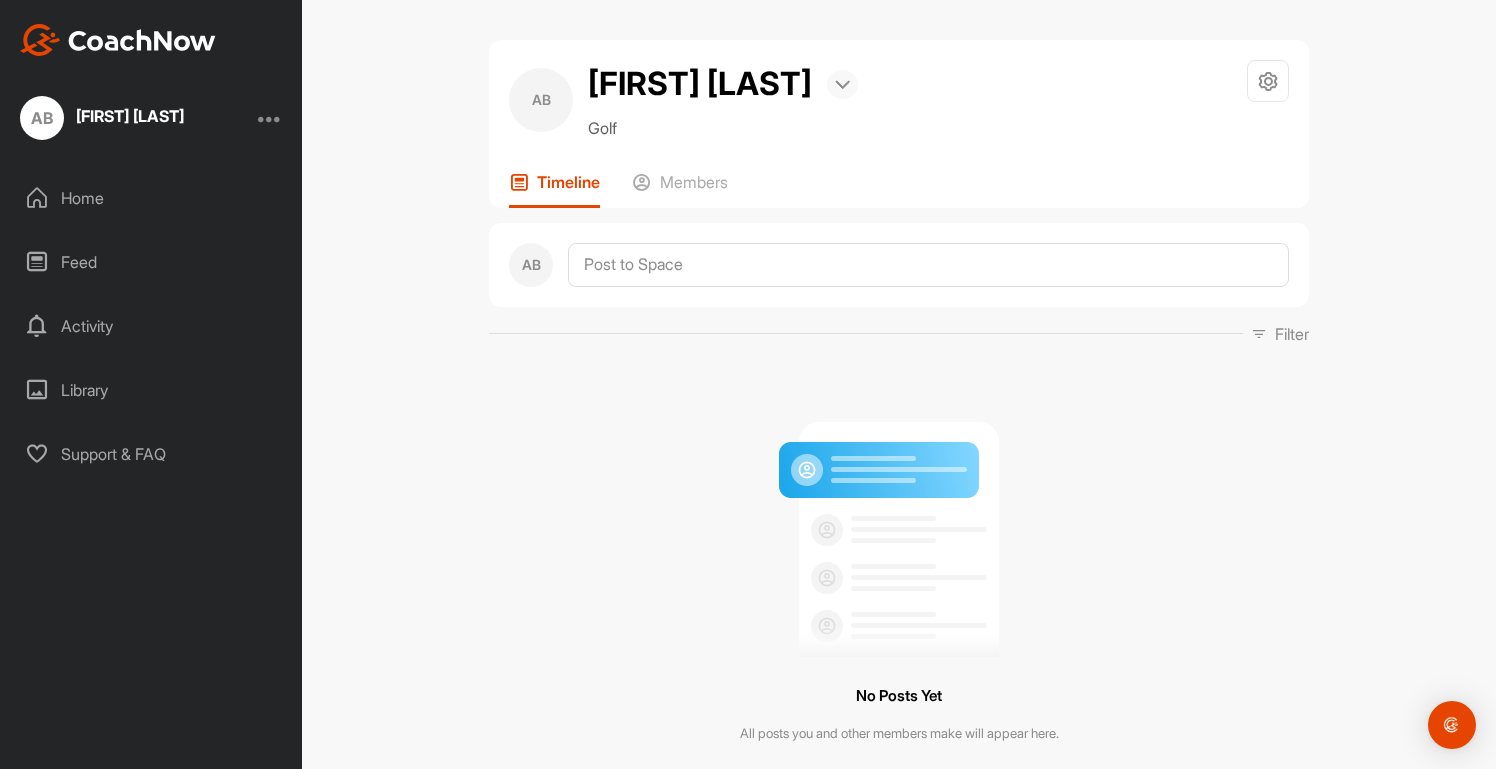 click at bounding box center [842, 85] 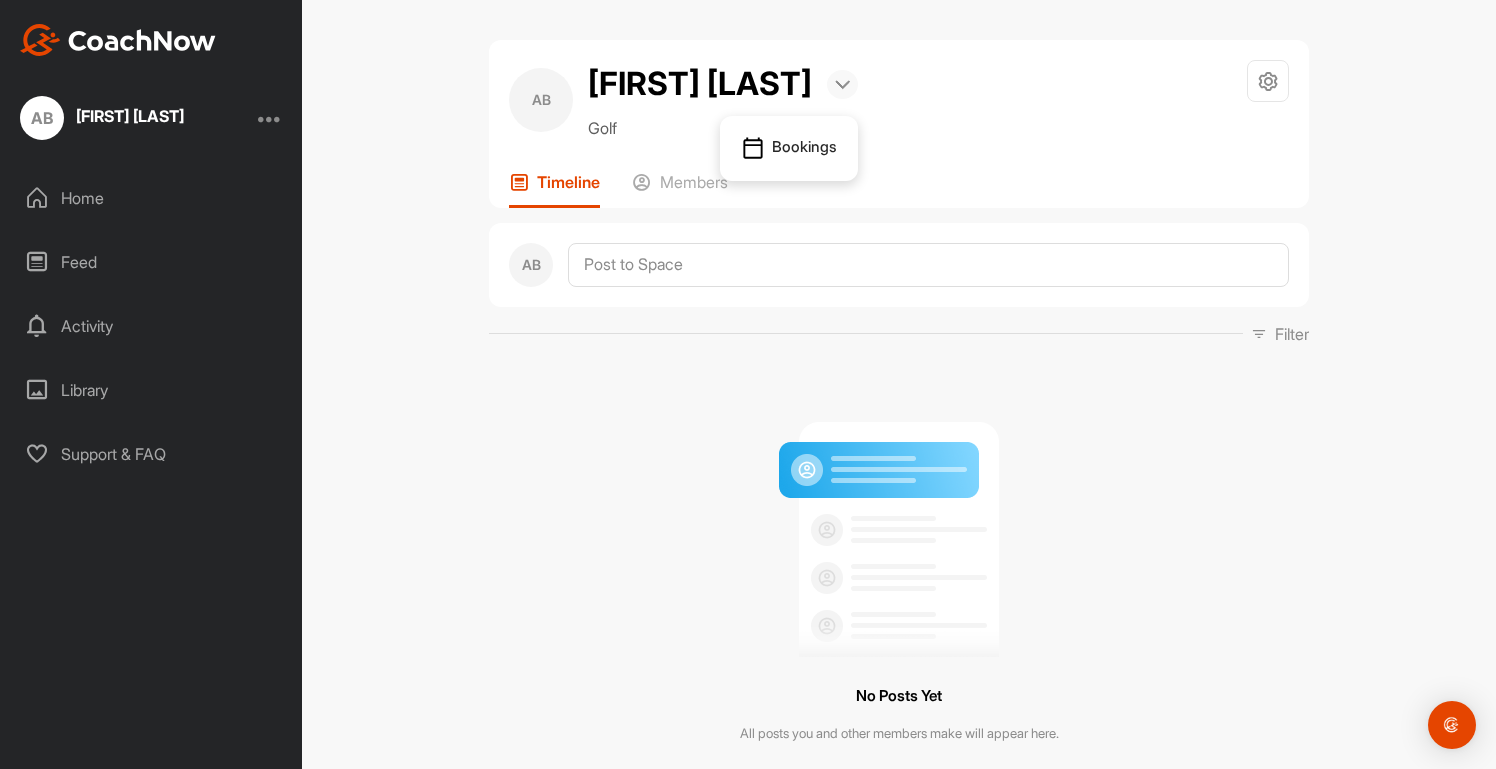 click at bounding box center [842, 85] 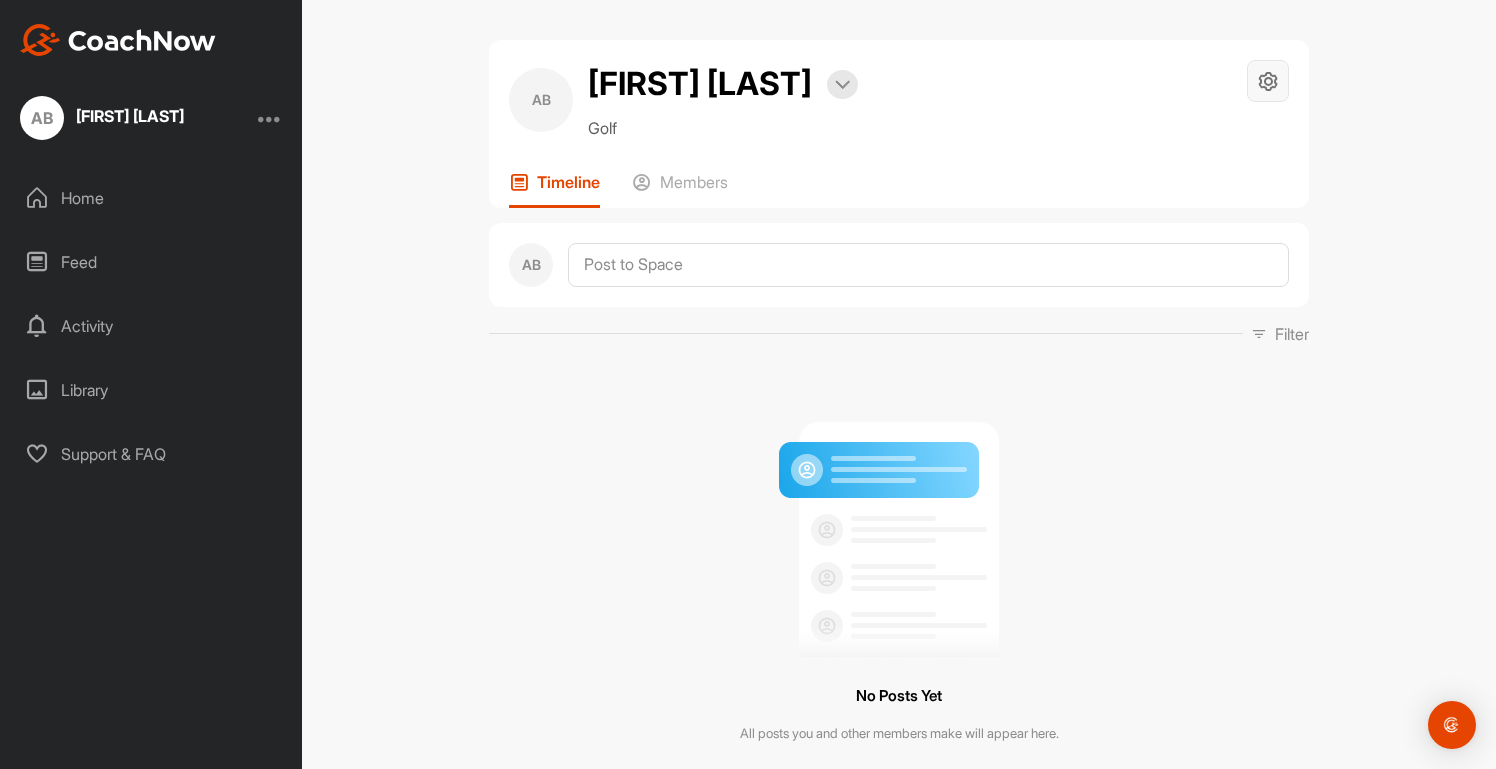 click at bounding box center (1268, 81) 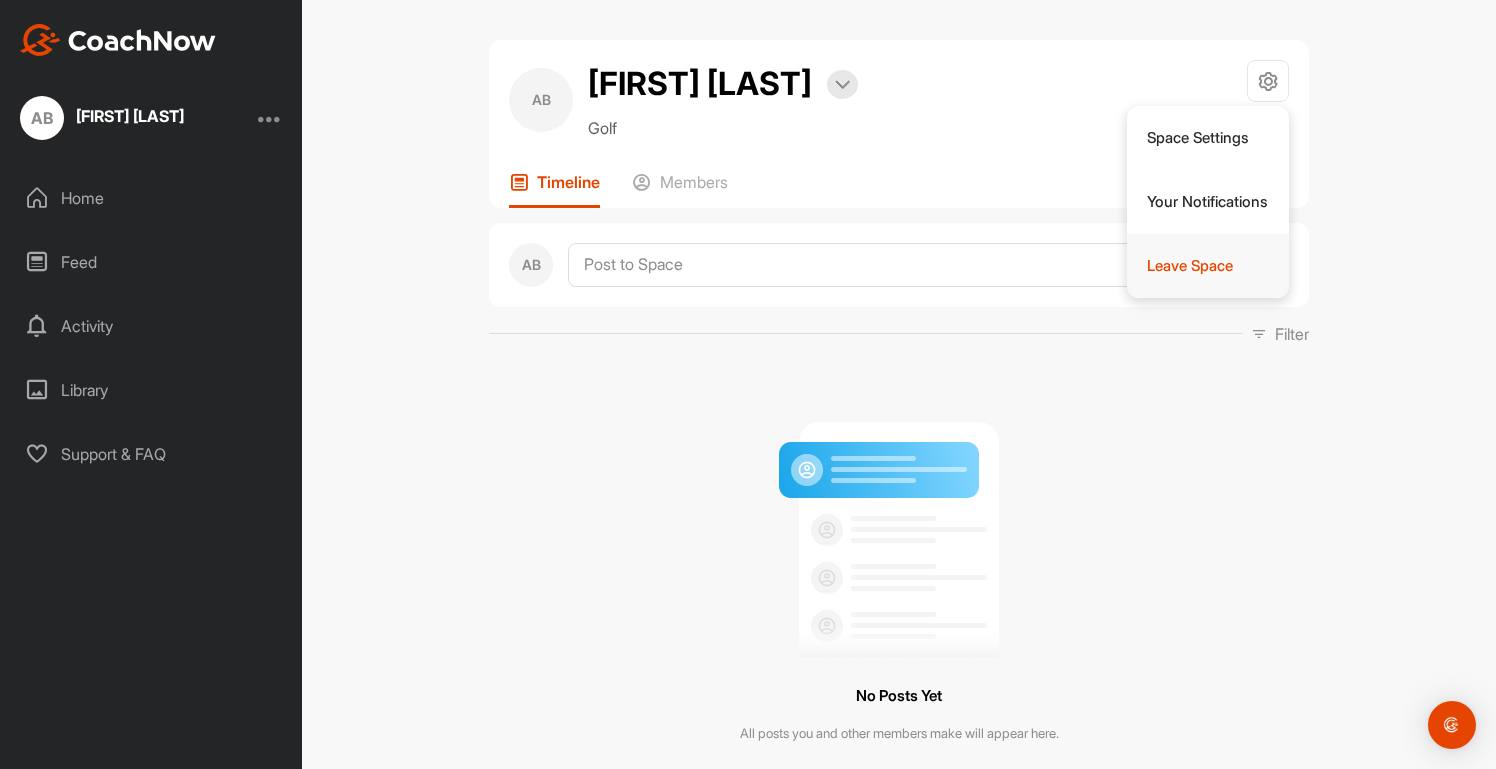 click on "Leave Space" at bounding box center (1208, 266) 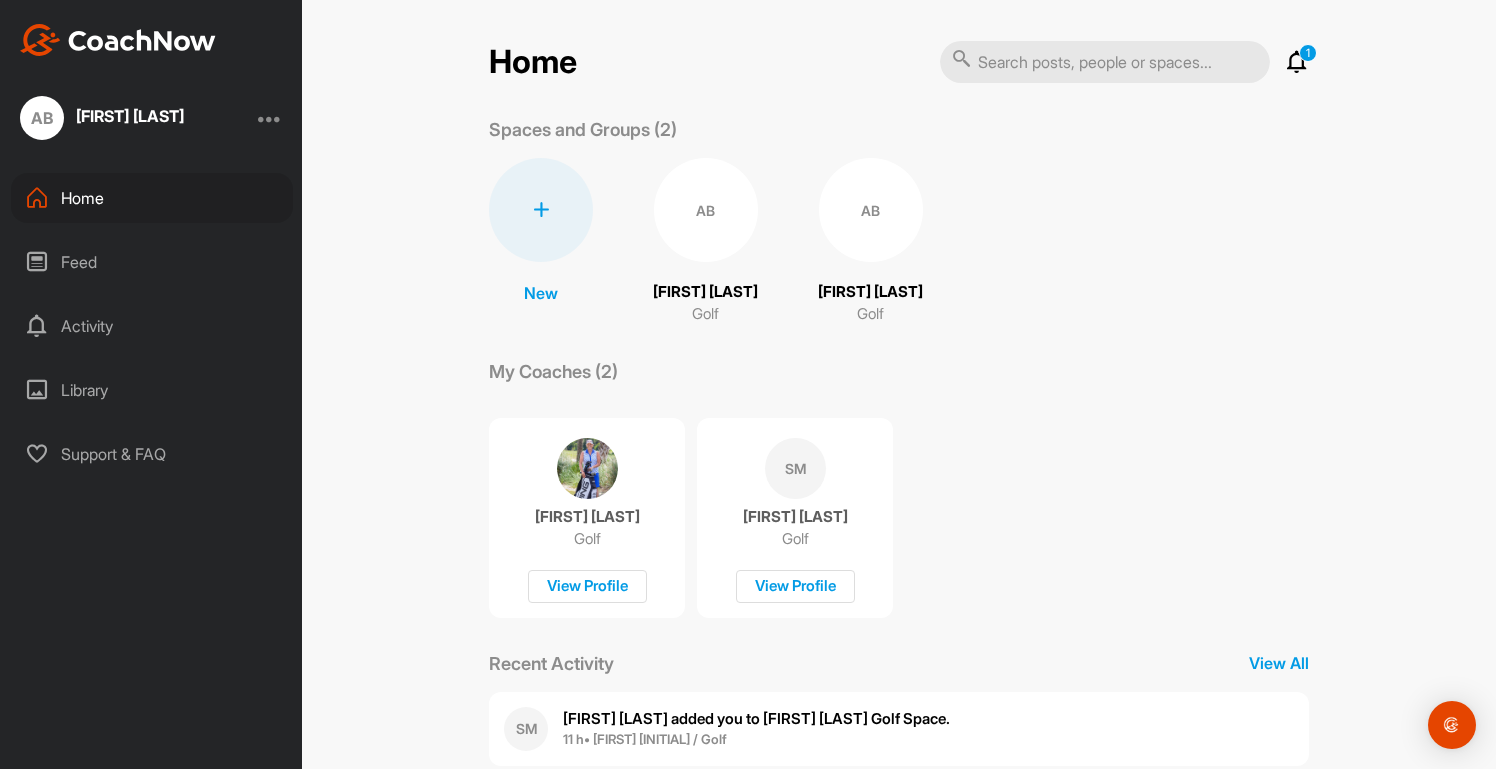 click on "AB" at bounding box center (706, 210) 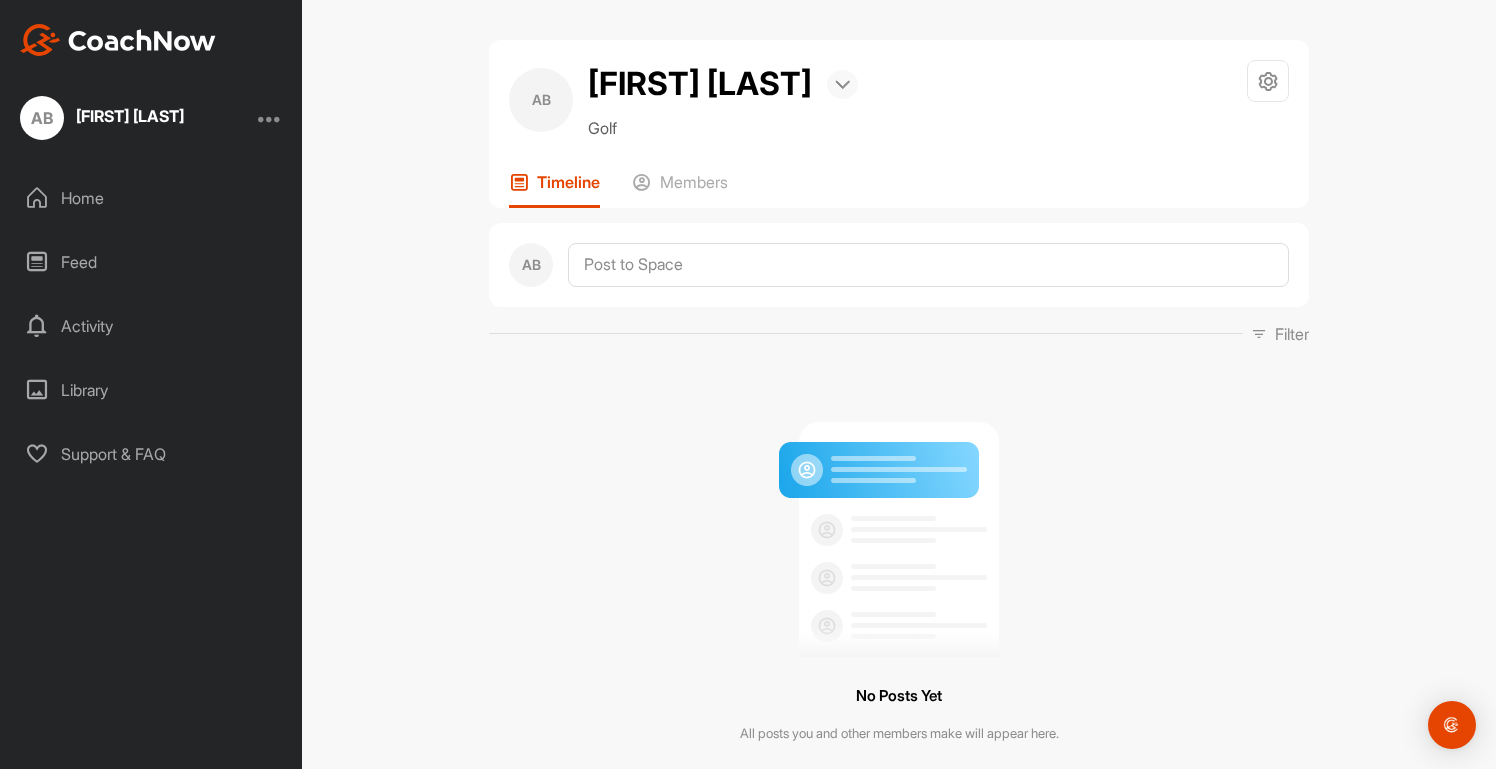 click at bounding box center (842, 84) 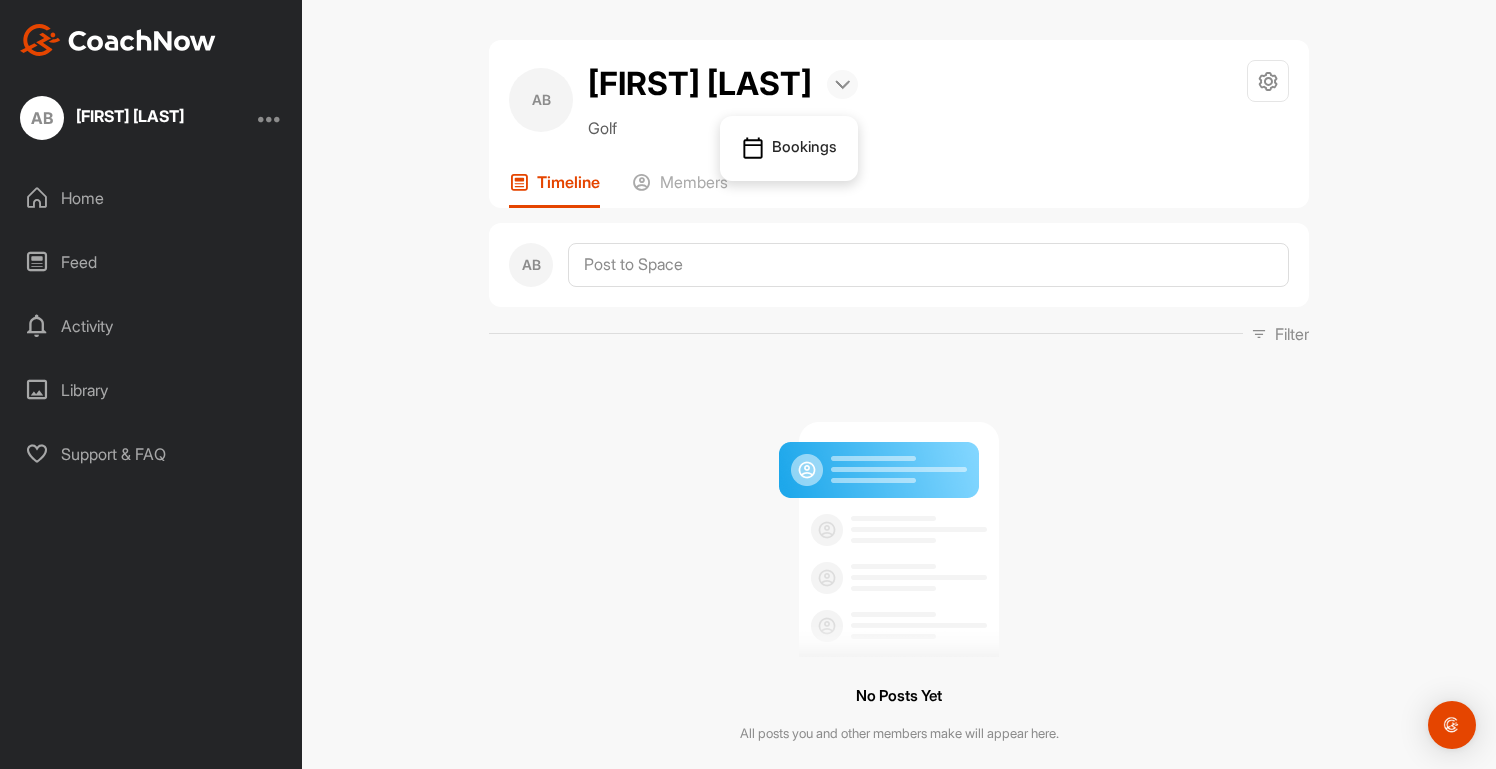 click at bounding box center [842, 84] 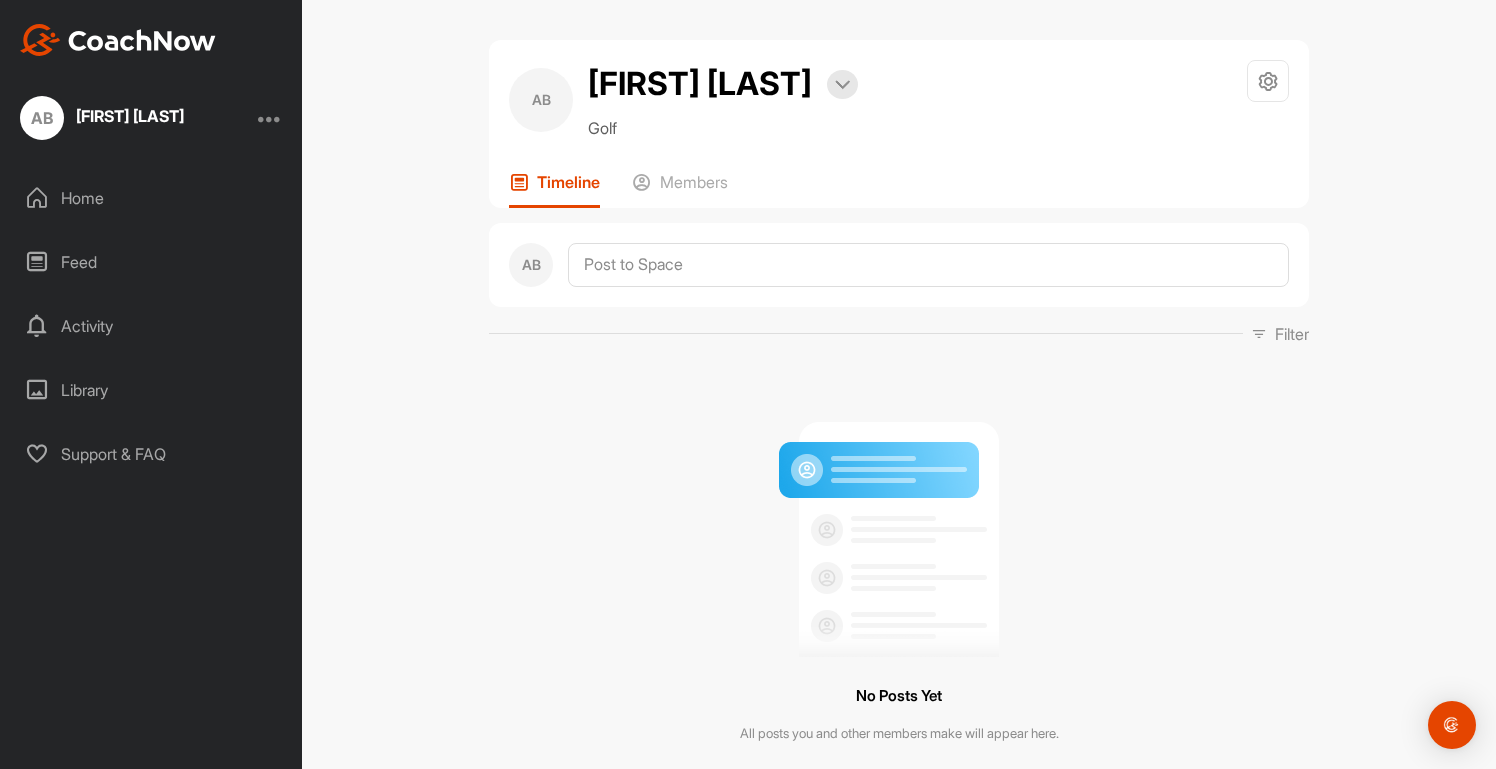 scroll, scrollTop: 0, scrollLeft: 0, axis: both 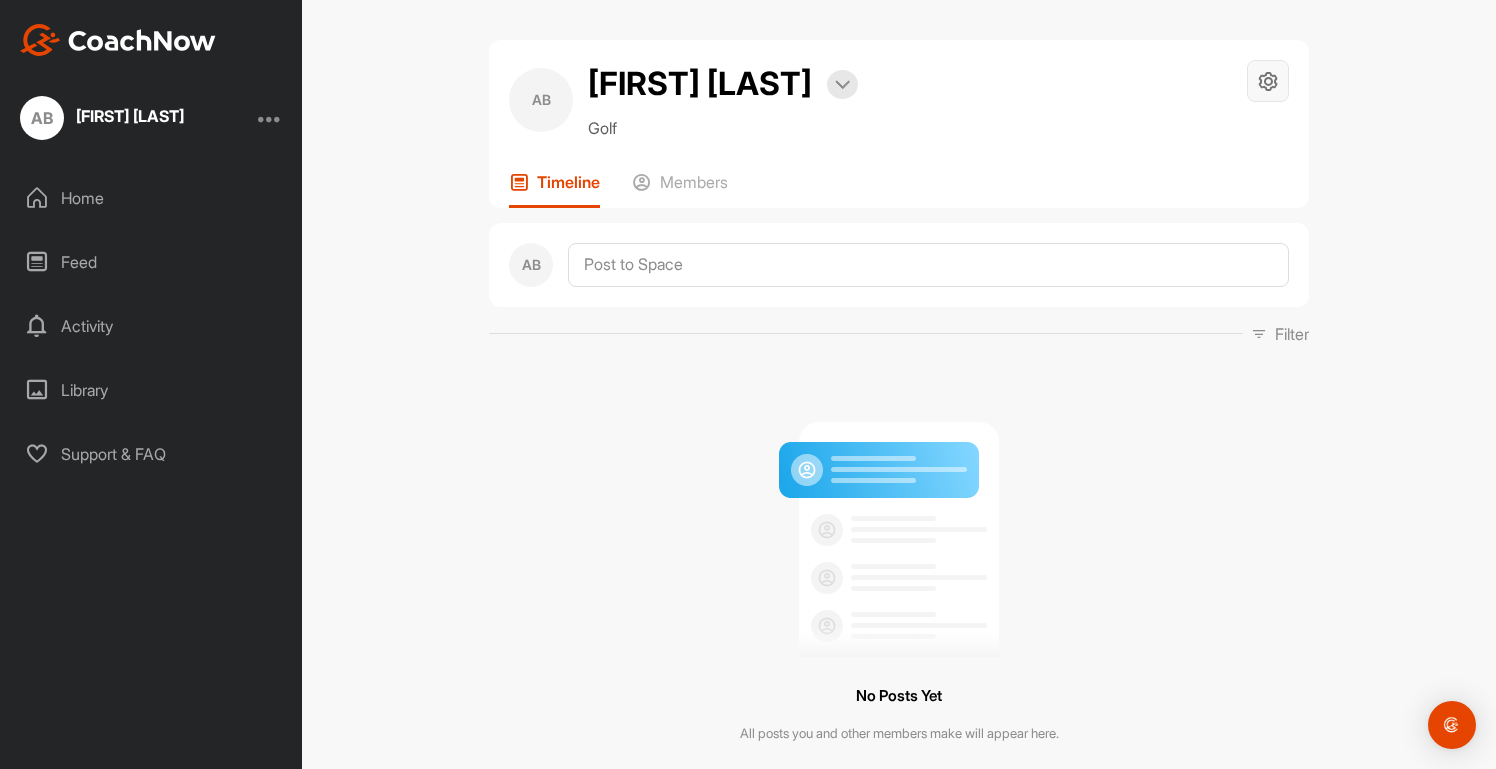 click at bounding box center (1268, 81) 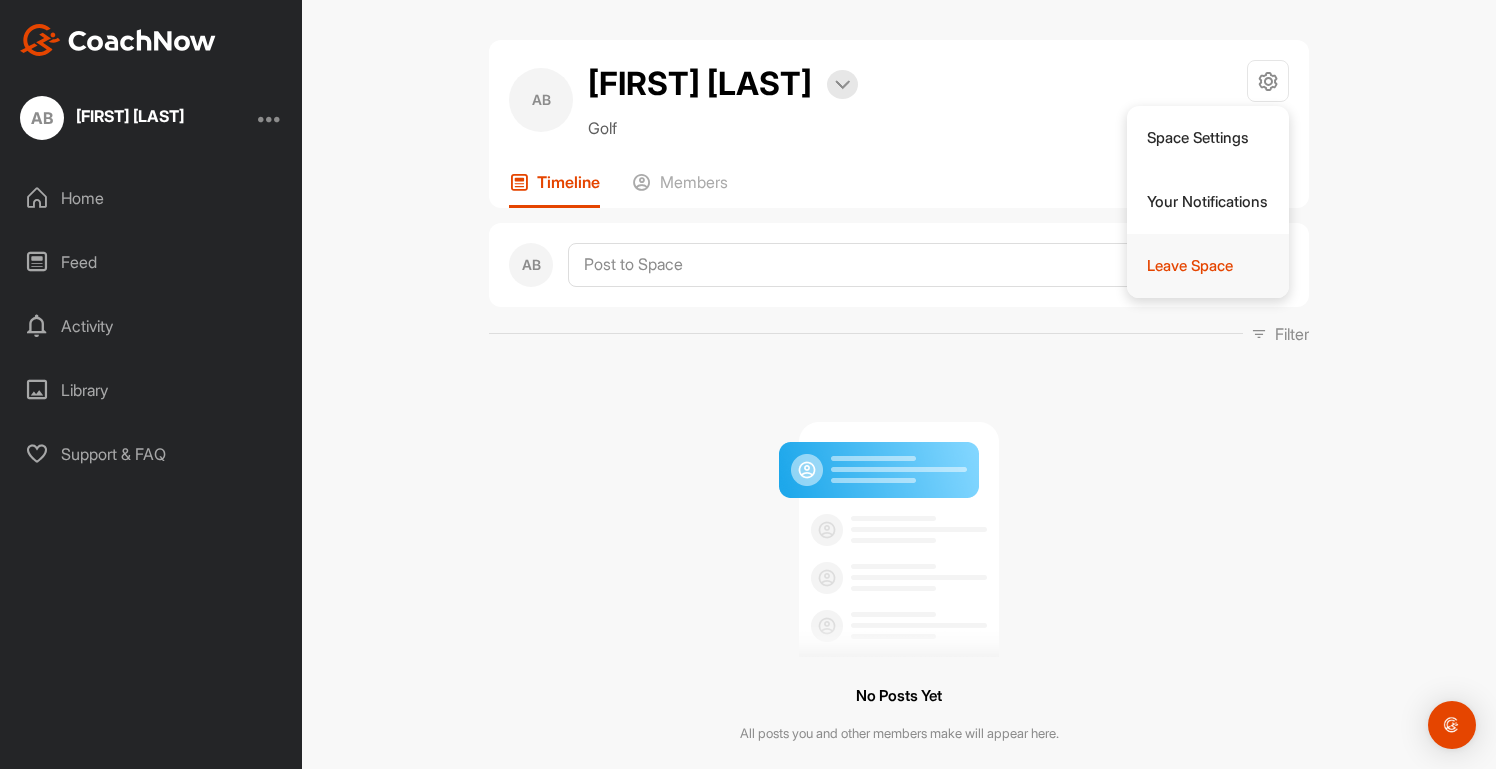 click on "Leave Space" at bounding box center [1208, 266] 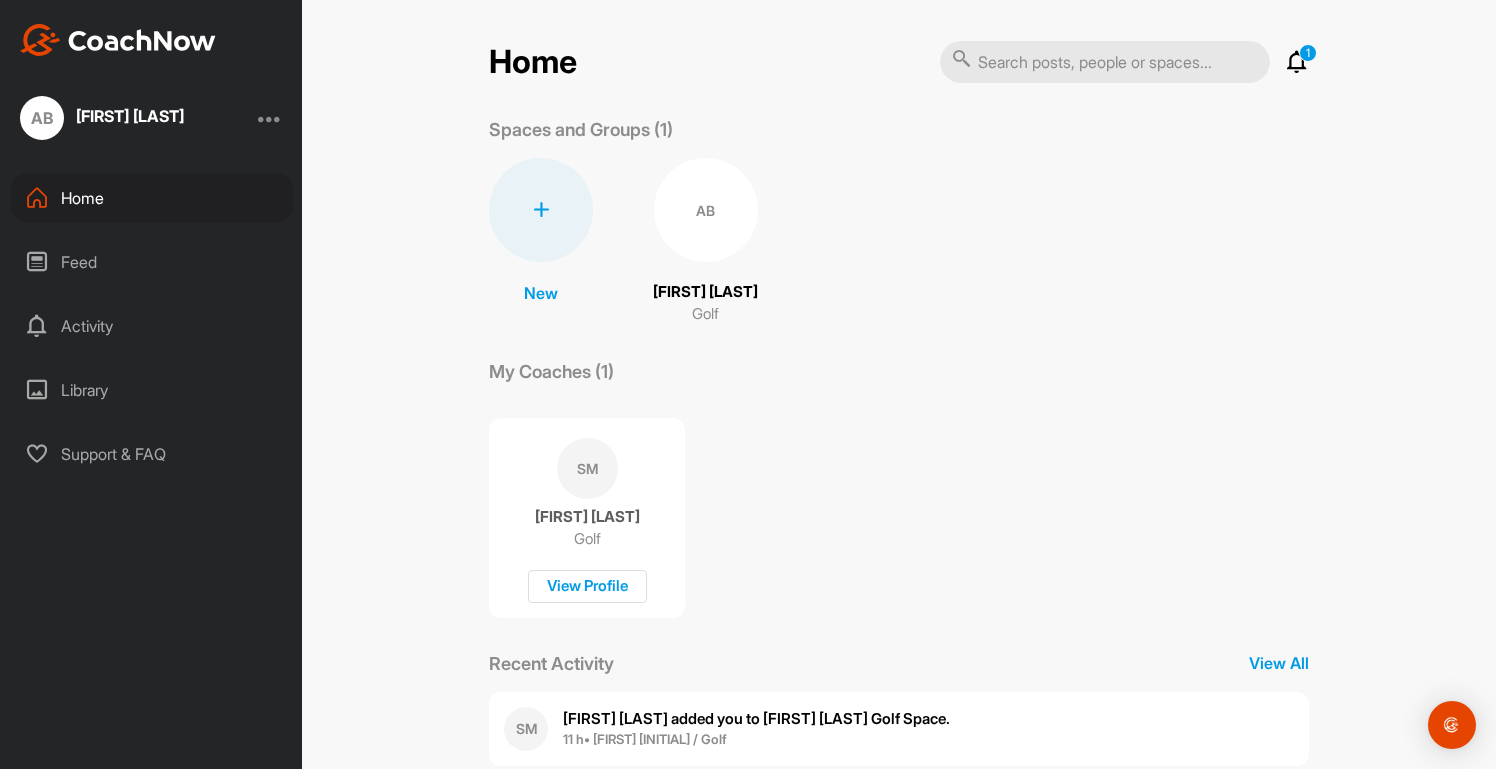 click on "[INITIAL] [FIRST] [LAST]" at bounding box center (151, 118) 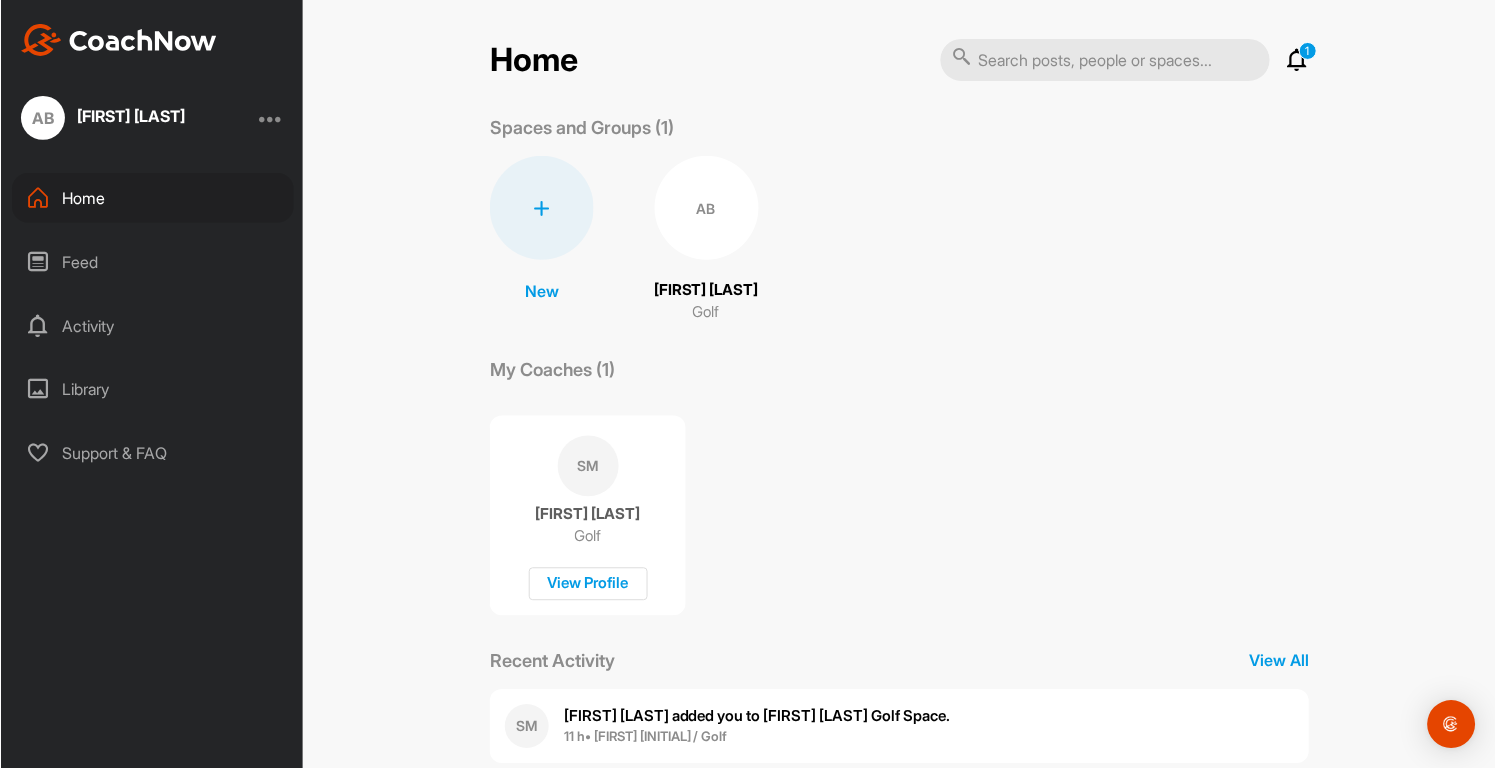 scroll, scrollTop: 0, scrollLeft: 0, axis: both 